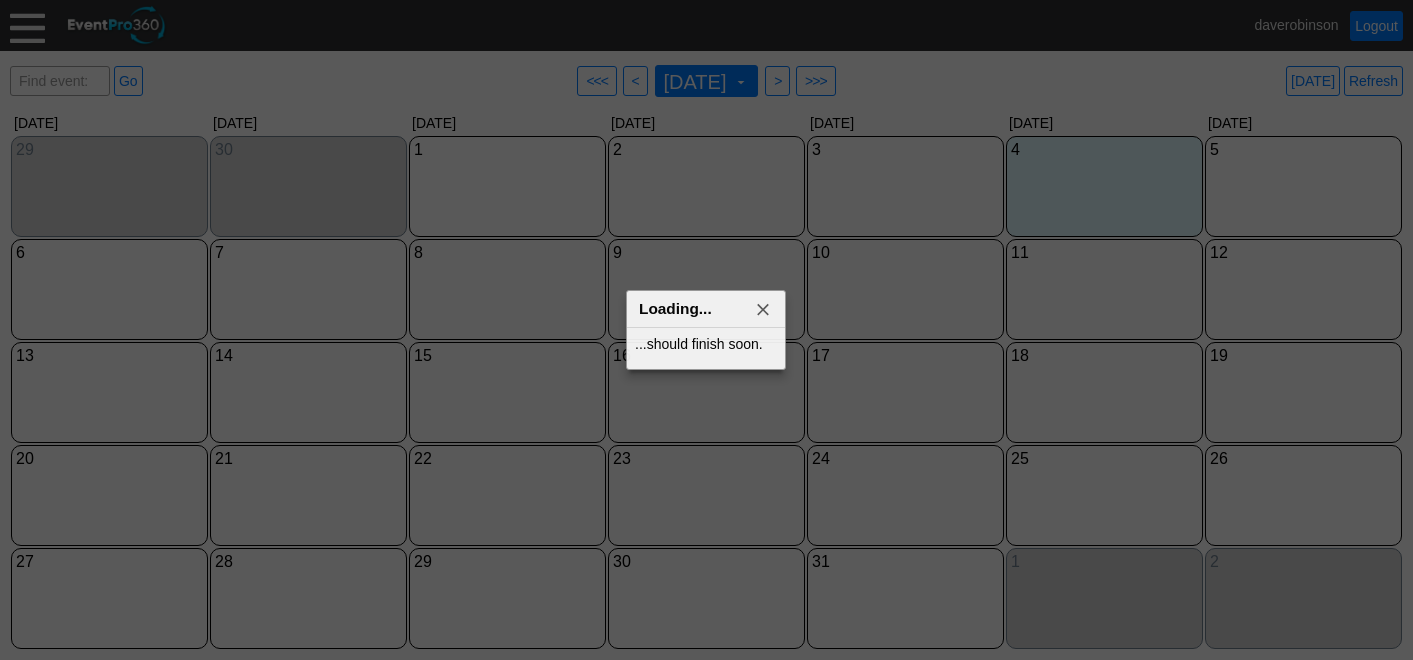 scroll, scrollTop: 0, scrollLeft: 0, axis: both 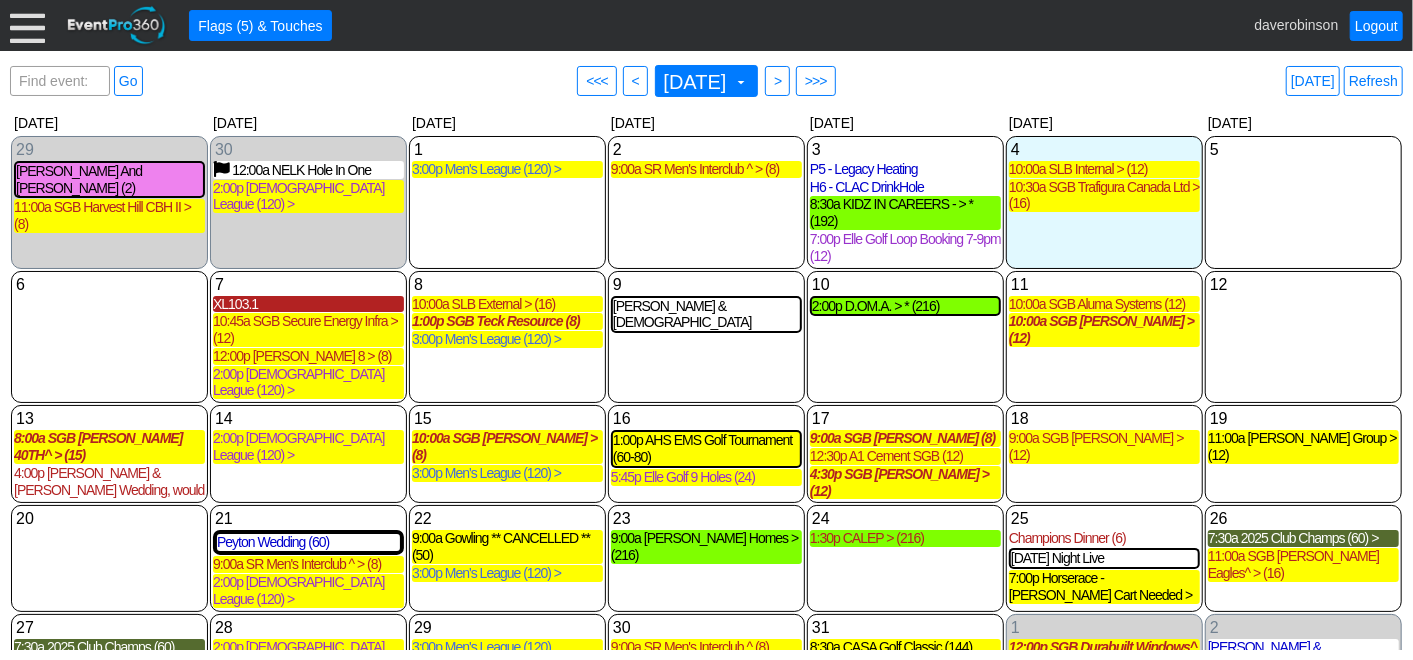 click on "XL103.1" at bounding box center [308, 304] 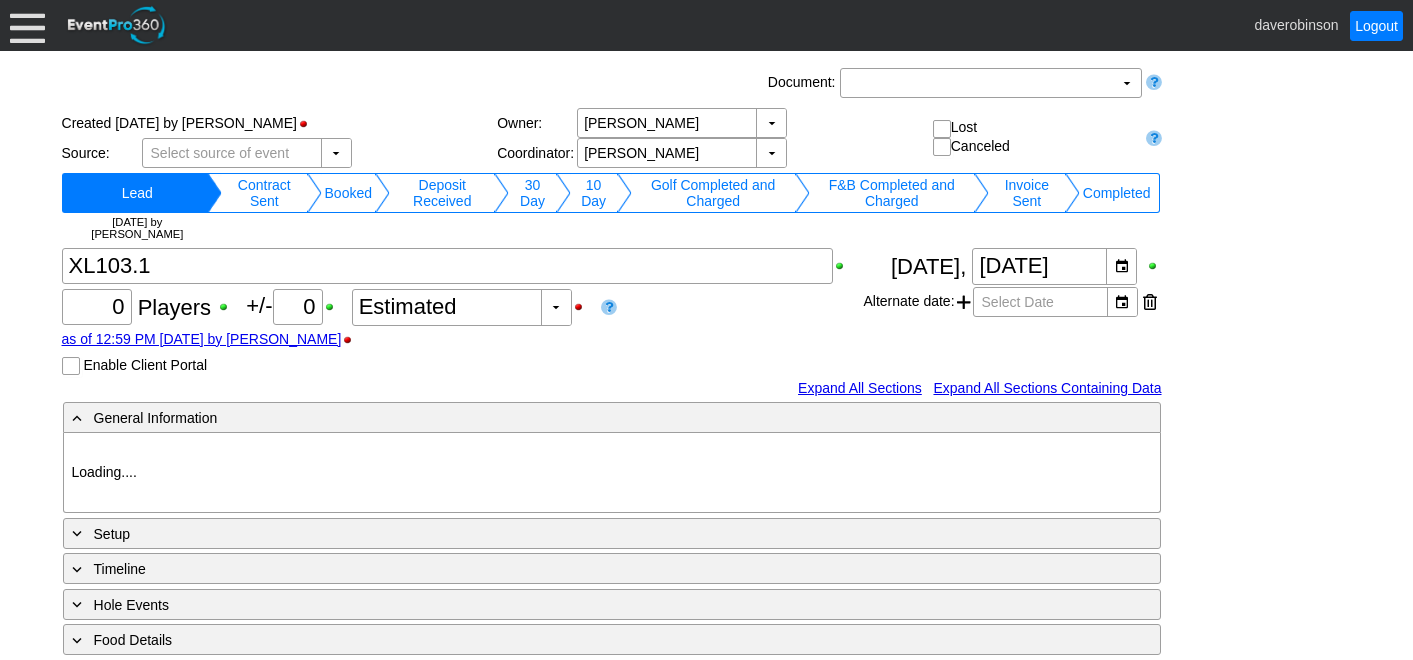scroll, scrollTop: 0, scrollLeft: 0, axis: both 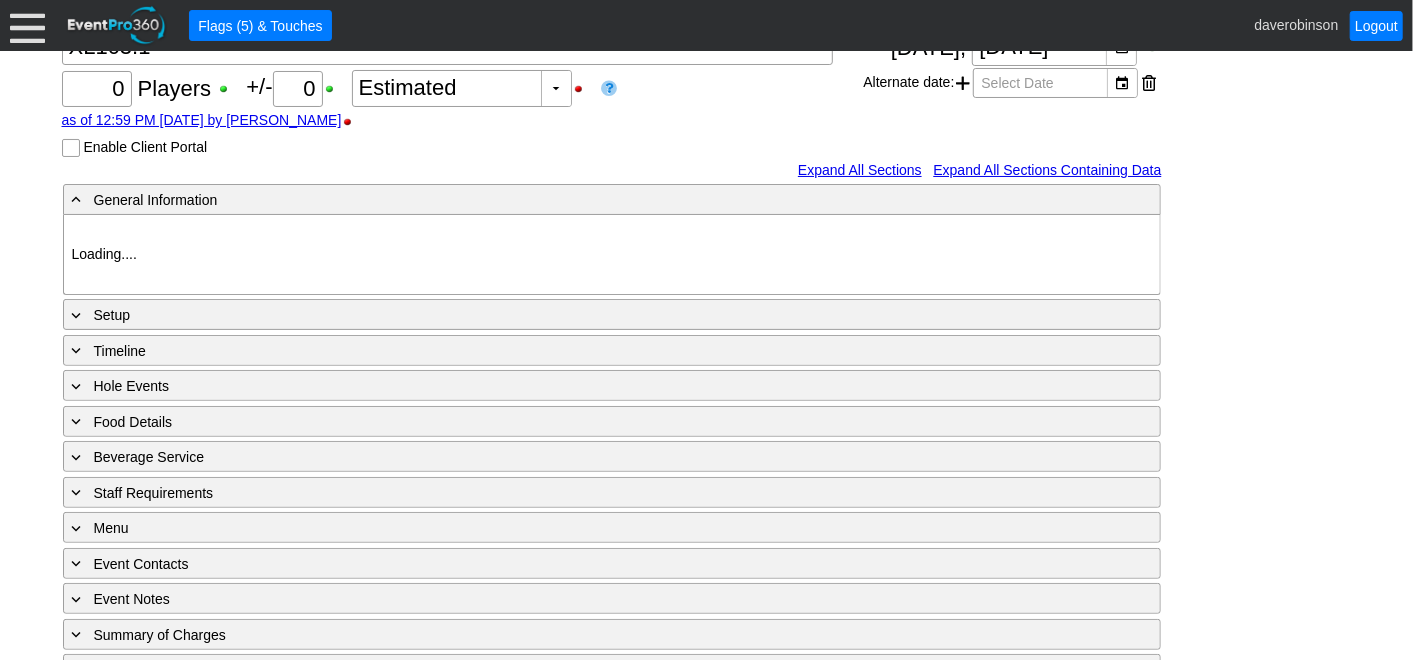 type on "Heritage Pointe Golf Club" 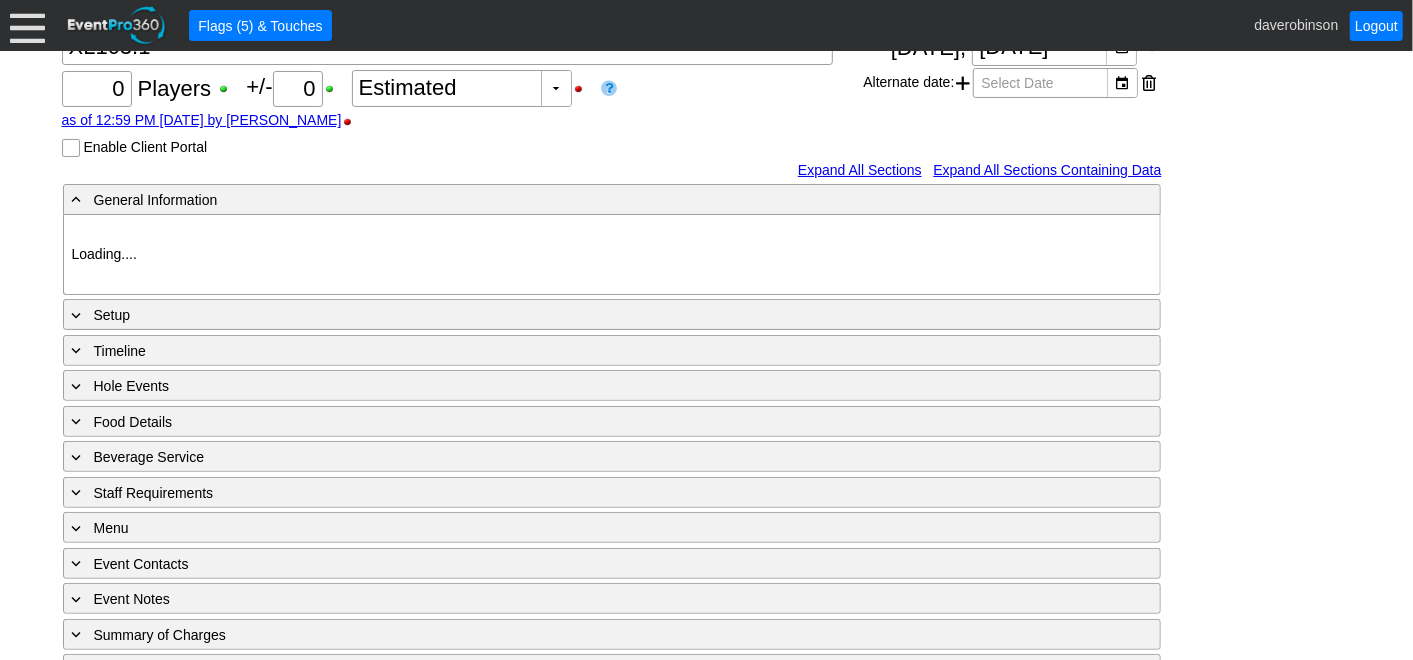 type on "Small Group Booking" 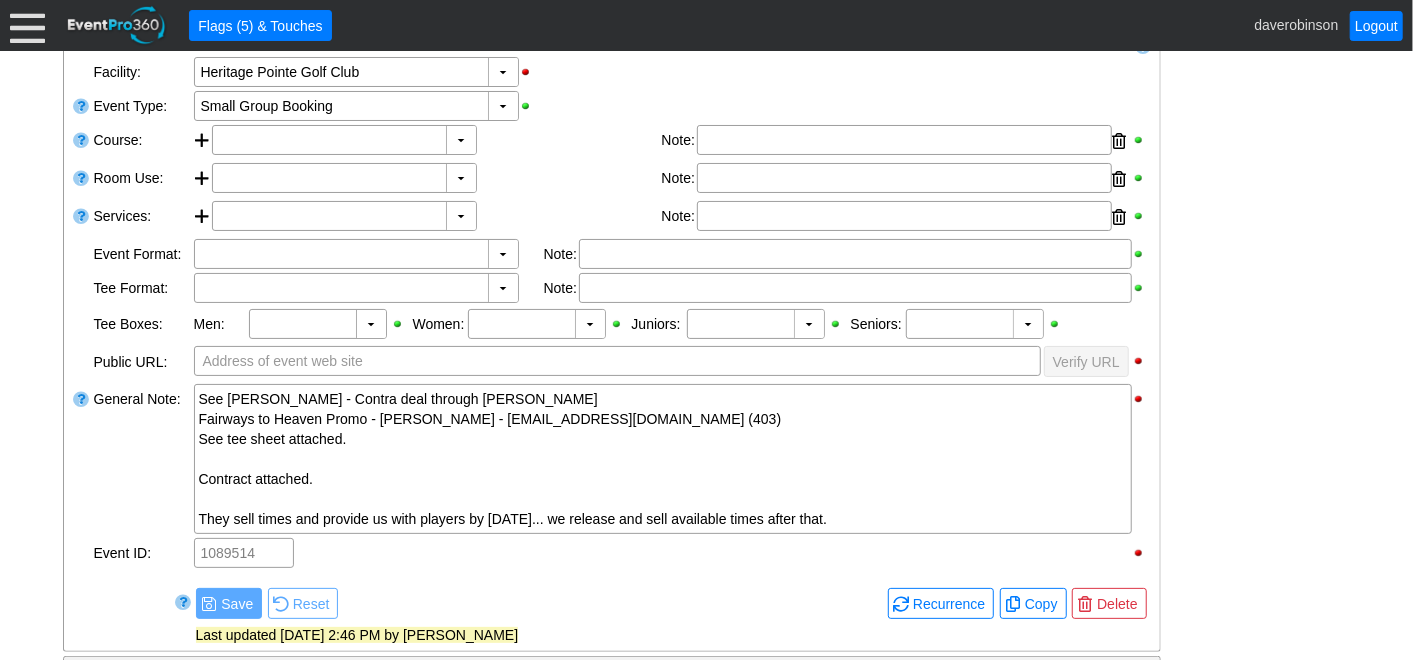 scroll, scrollTop: 444, scrollLeft: 0, axis: vertical 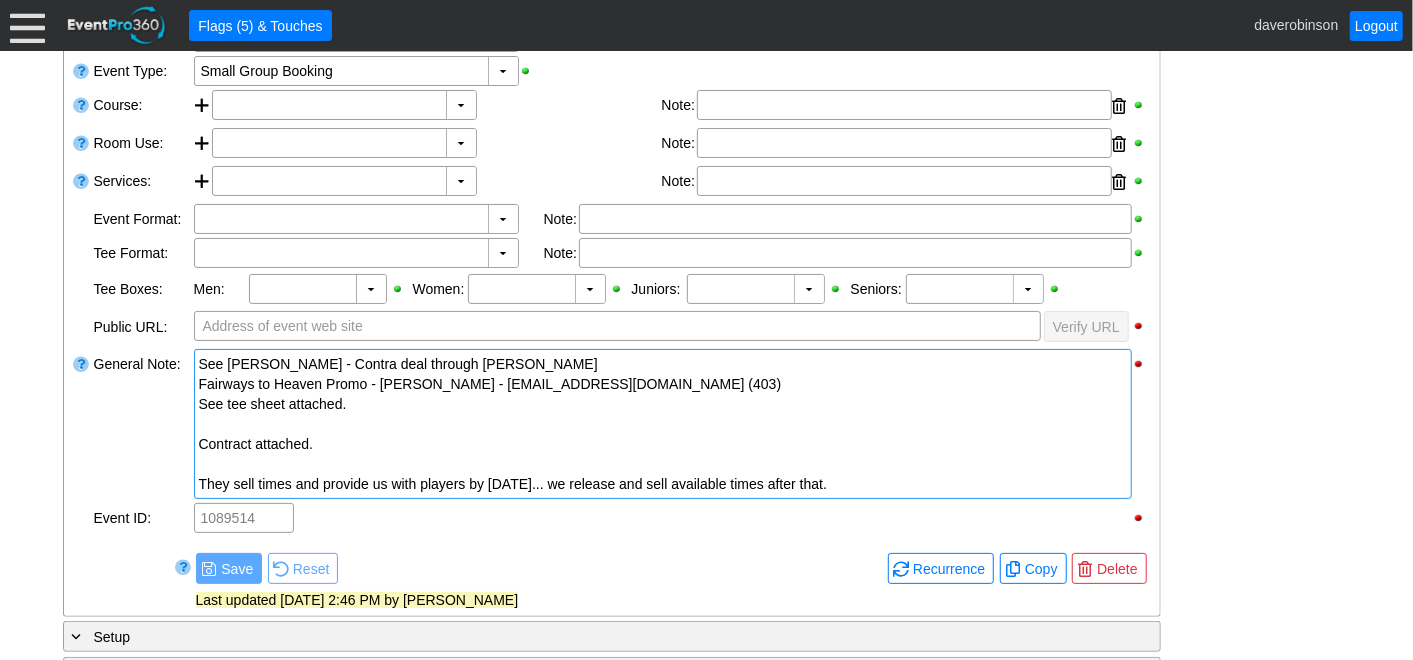 click on "They sell times and provide us with players by [DATE]... we release and sell available times after that." at bounding box center (663, 484) 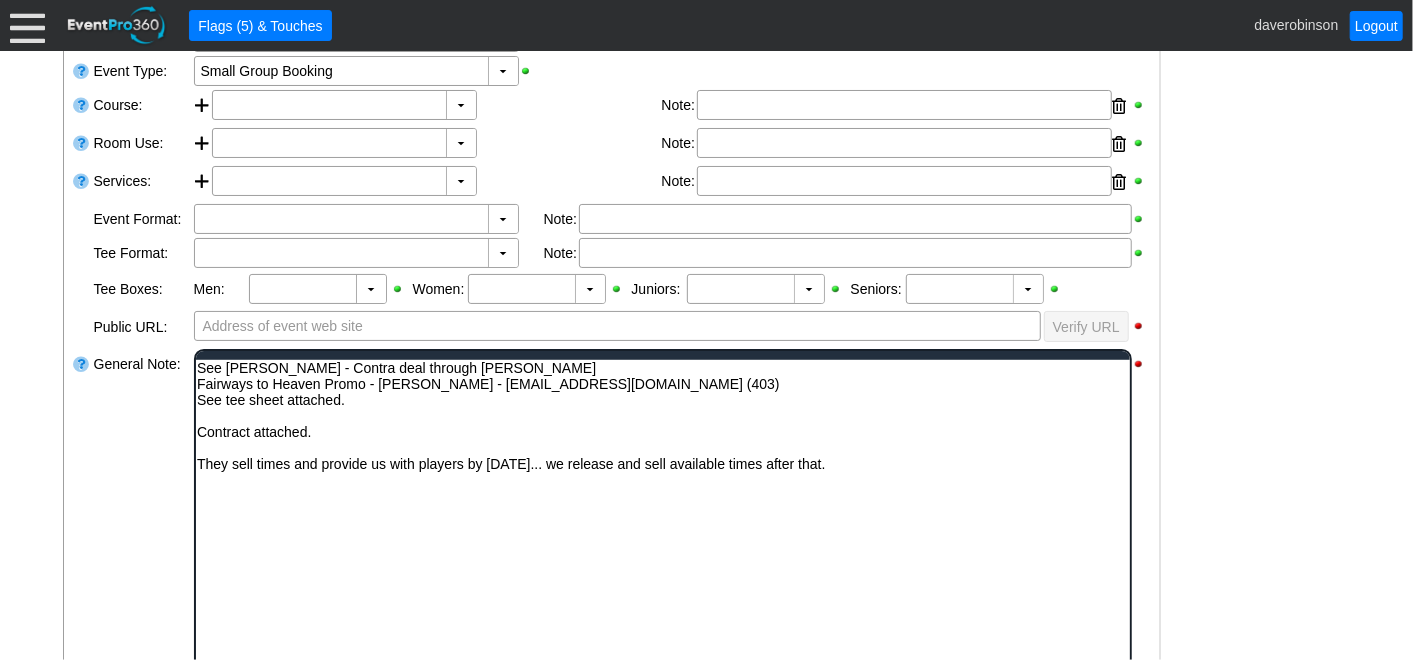 scroll, scrollTop: 0, scrollLeft: 0, axis: both 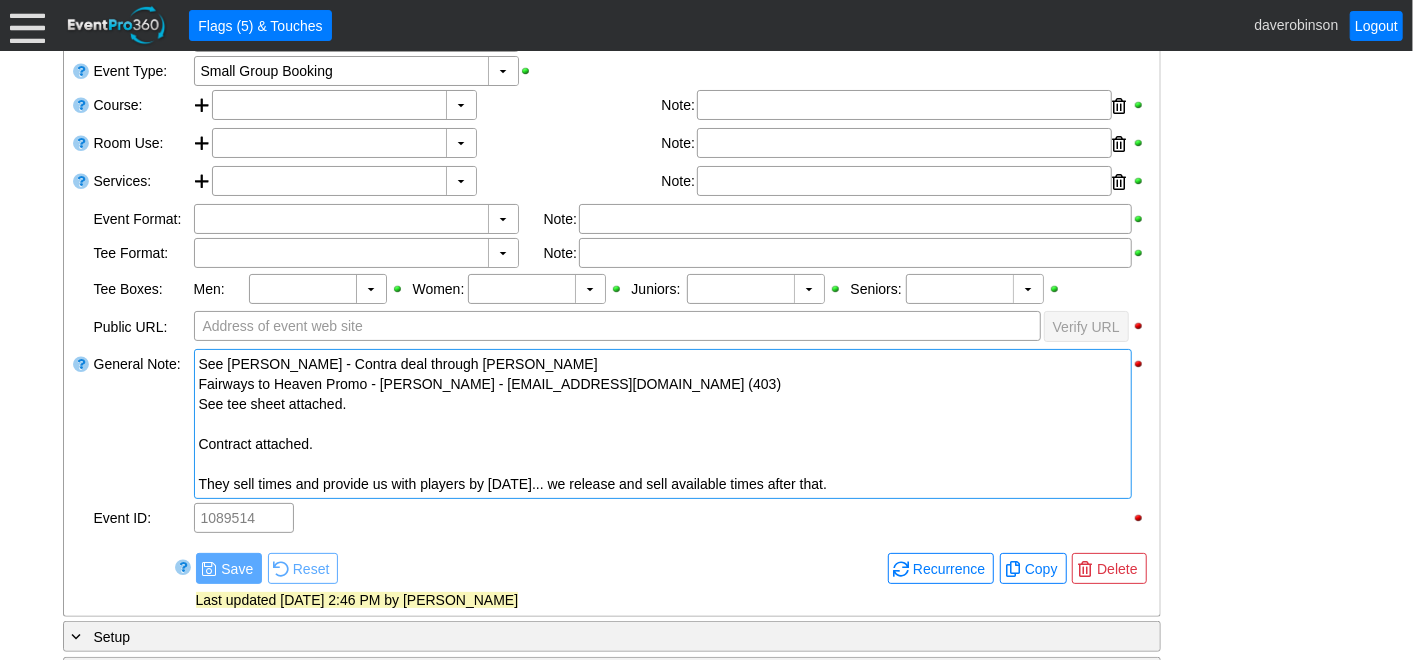 click on "- General Information
▼
Loading....
Remove all highlights
Facility:
▼ Χ Heritage Pointe Golf Club
Event Type:
▼ Χ Small Group Booking
Course:
▼ Χ
Select time" at bounding box center [707, 484] 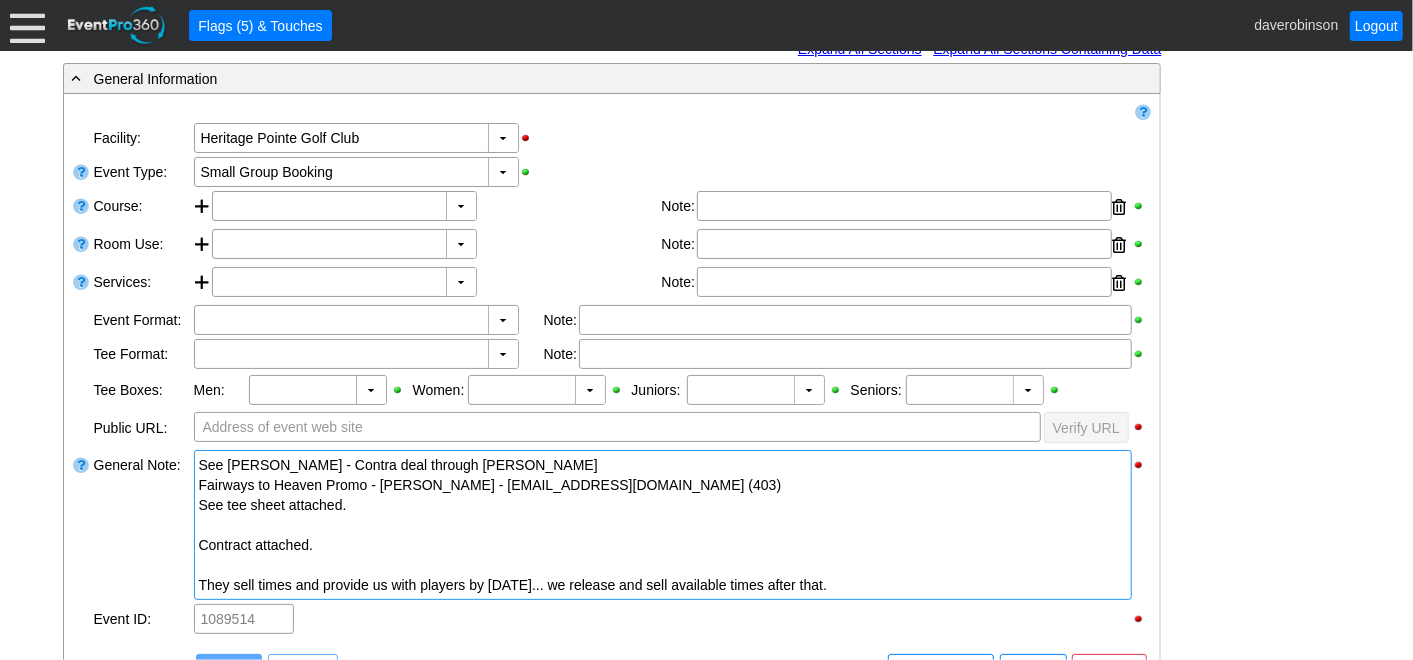 scroll, scrollTop: 0, scrollLeft: 0, axis: both 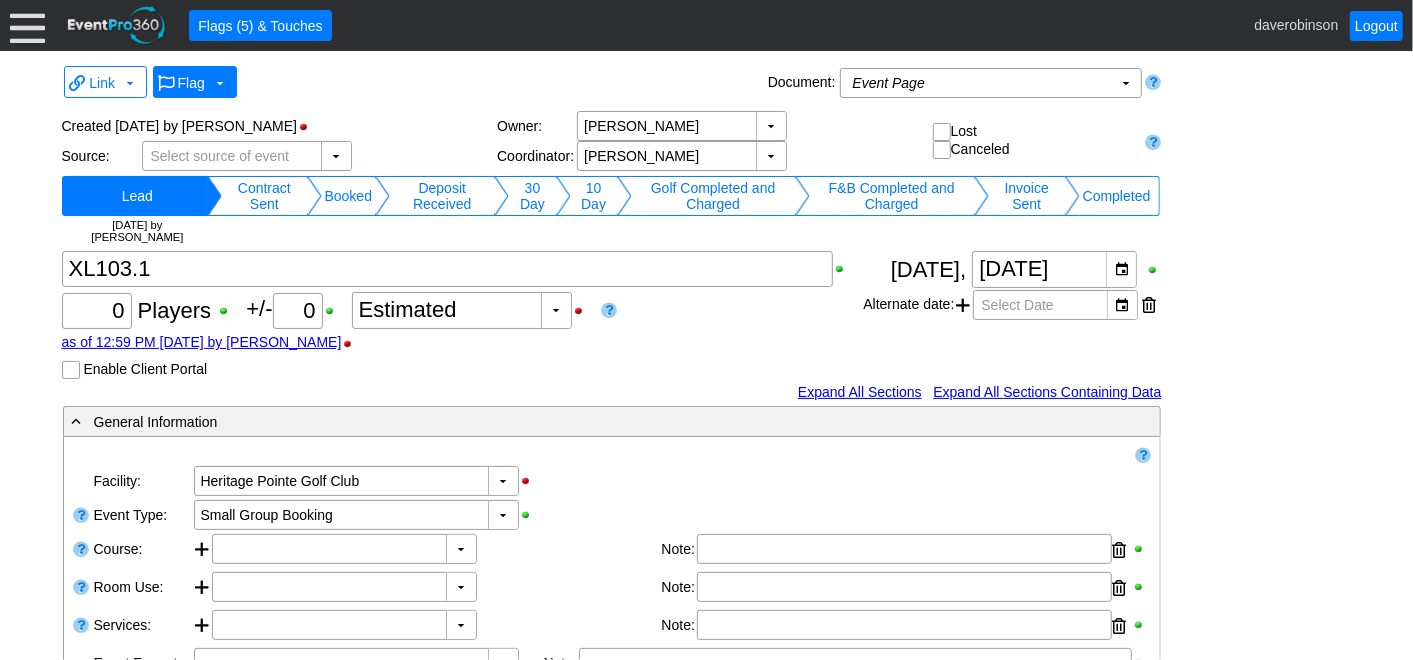 click at bounding box center (220, 83) 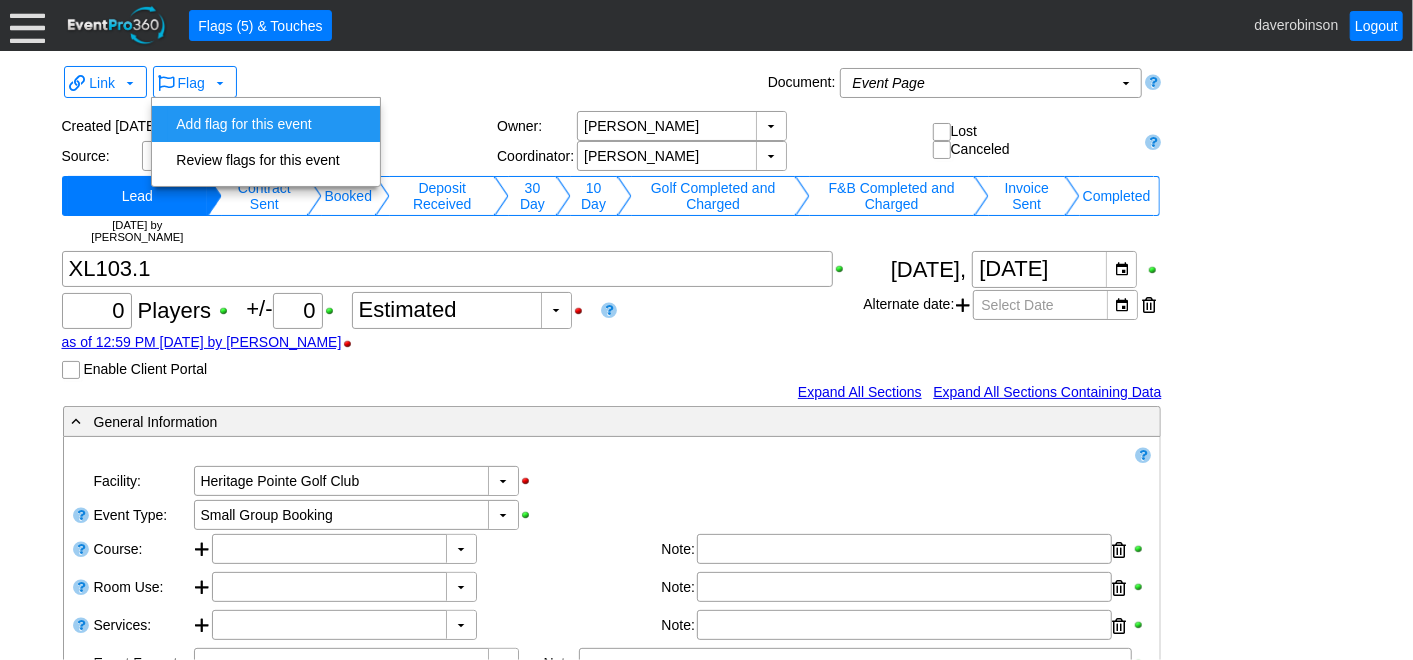 click on "Add flag for this event" at bounding box center [257, 124] 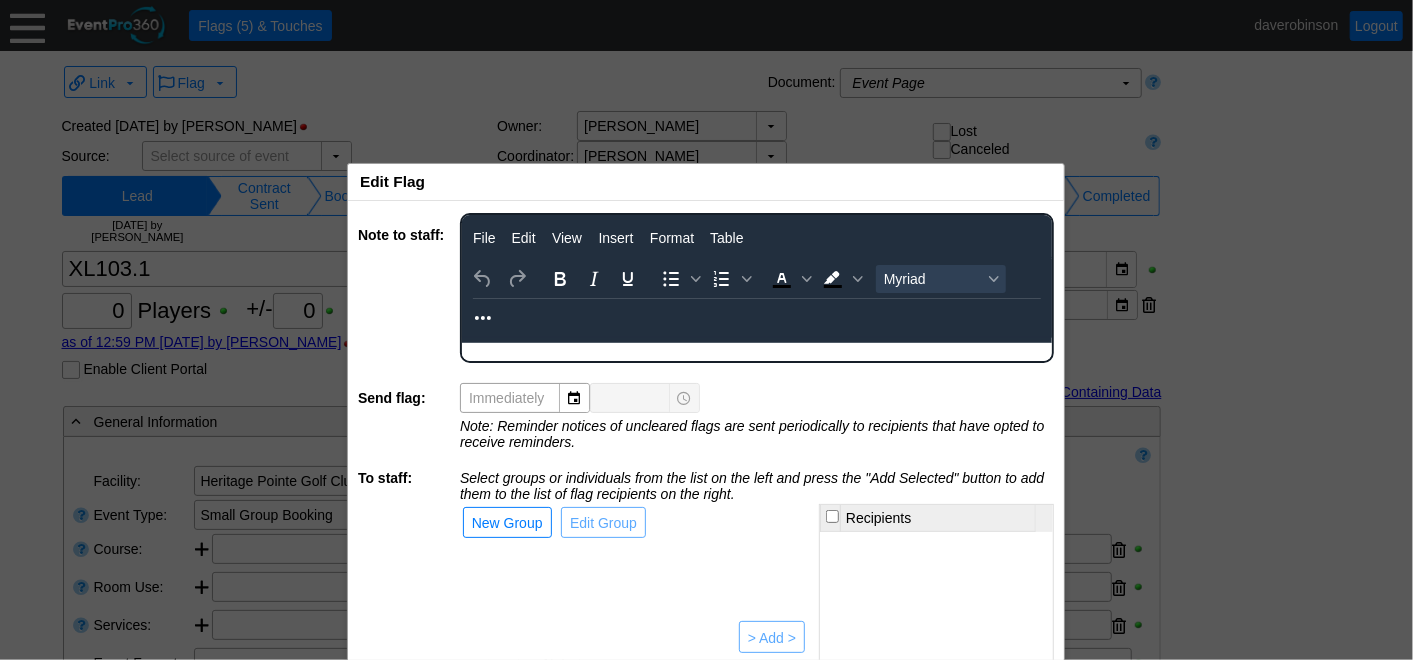 scroll, scrollTop: 0, scrollLeft: 0, axis: both 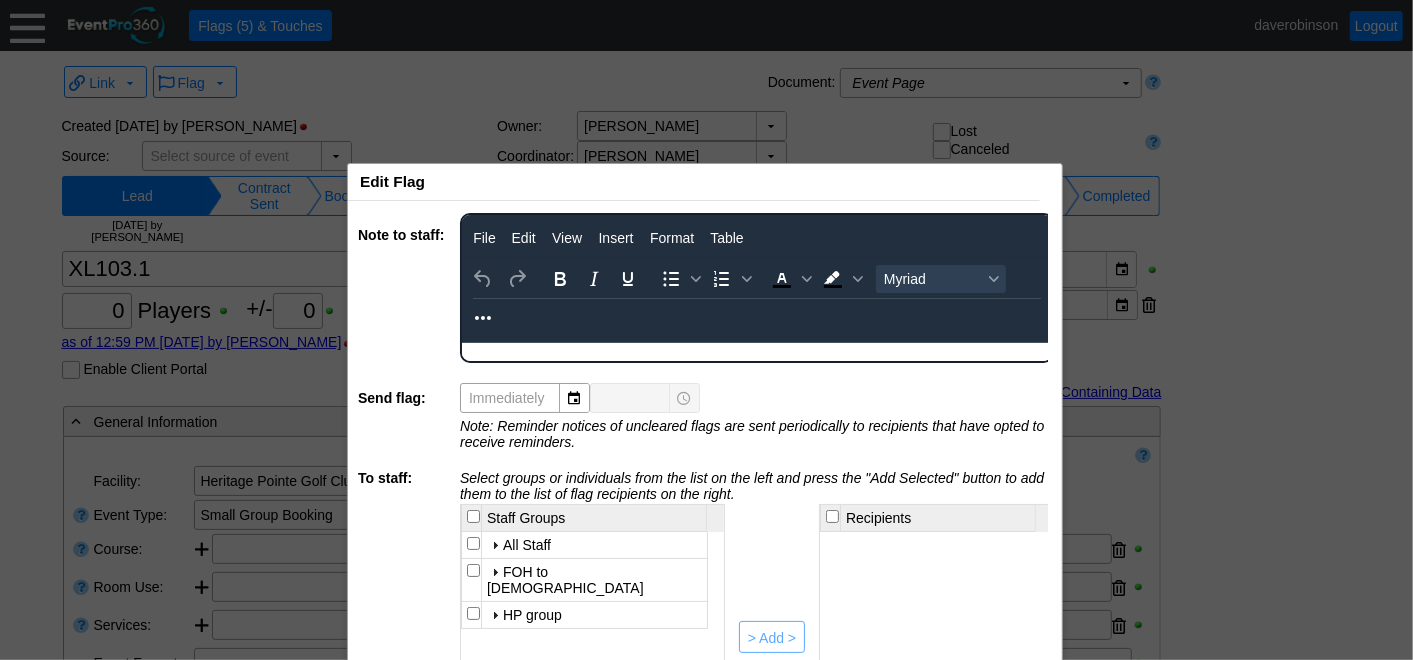 click at bounding box center (756, 350) 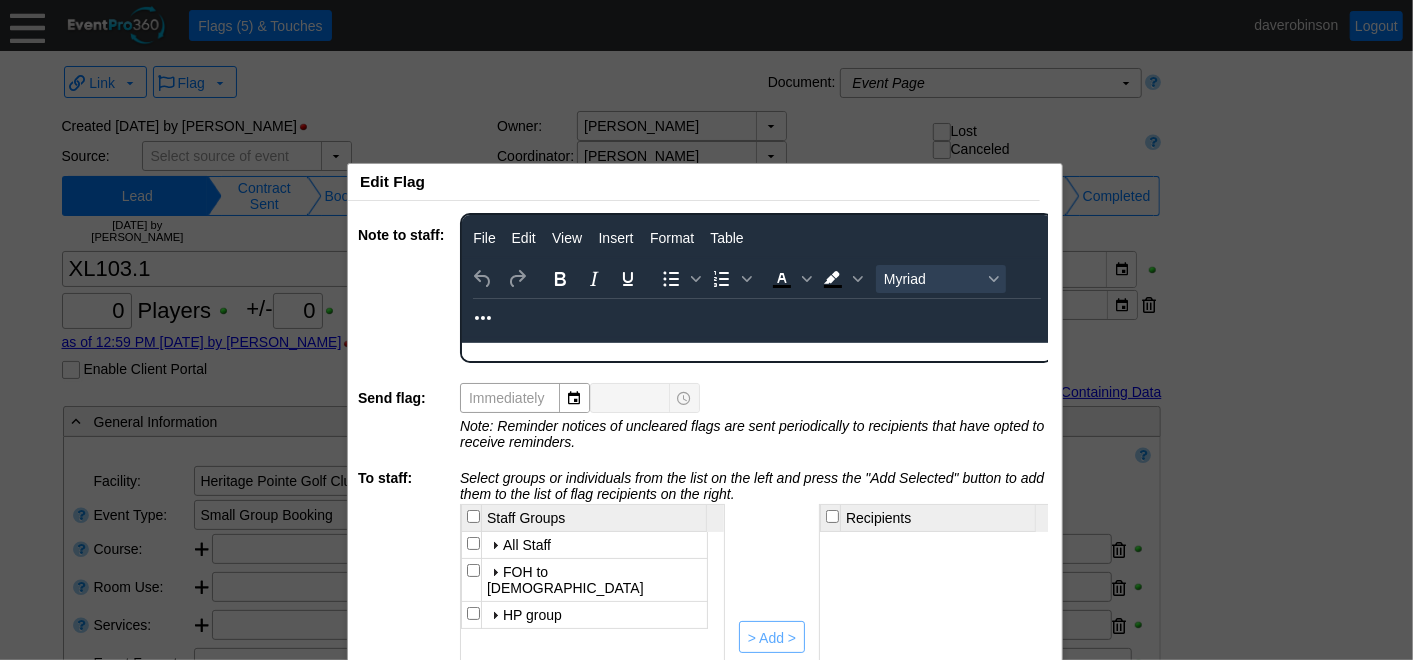 type 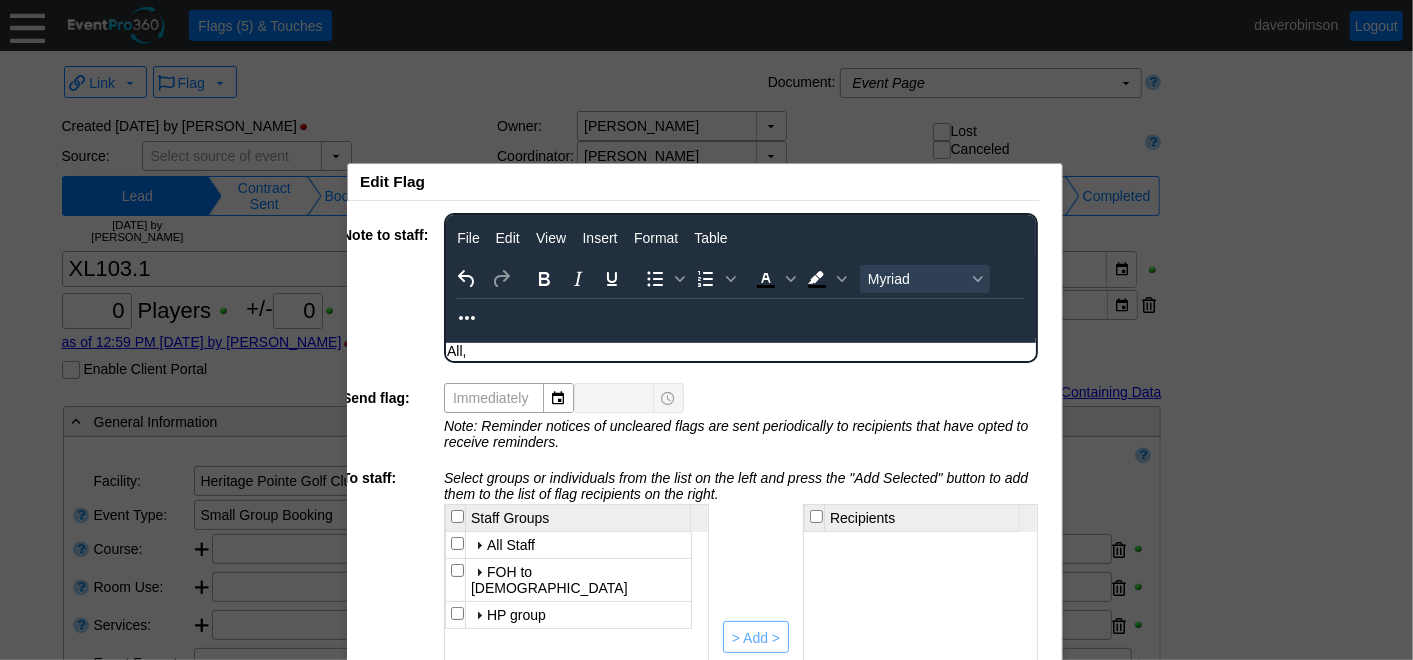 scroll, scrollTop: 0, scrollLeft: 20, axis: horizontal 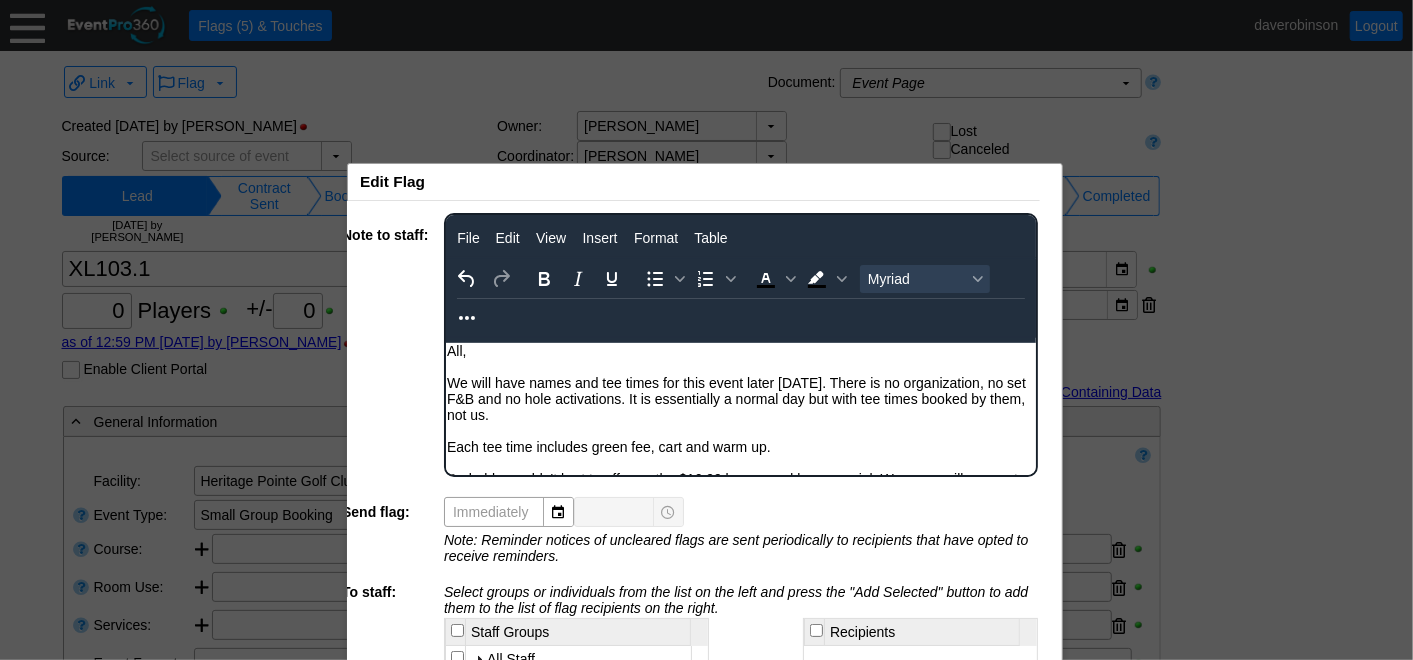 click on "Probably wouldn't hurt to offer up the $16.99 burger and beer special. We can easilly promote that." at bounding box center (740, 486) 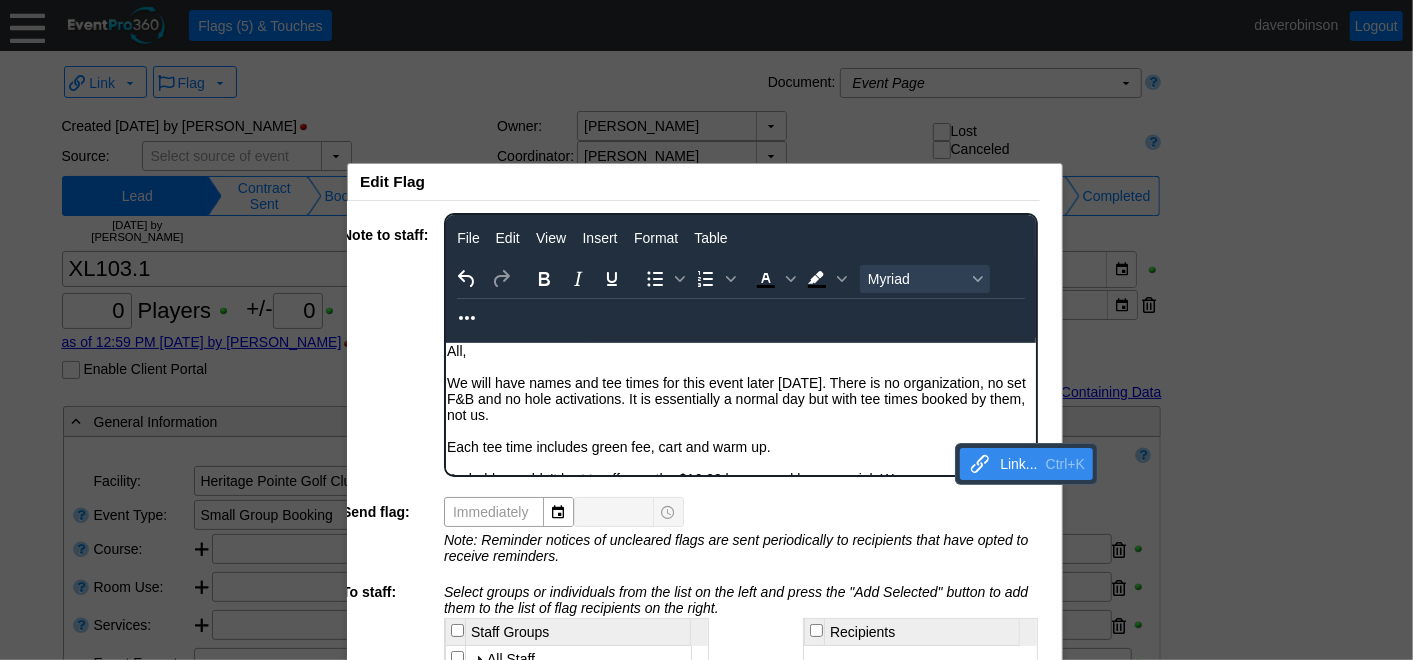 click on "Probably wouldn't hurt to offer up the $16.99 burger and beer special. We can easilly promote that." at bounding box center (740, 486) 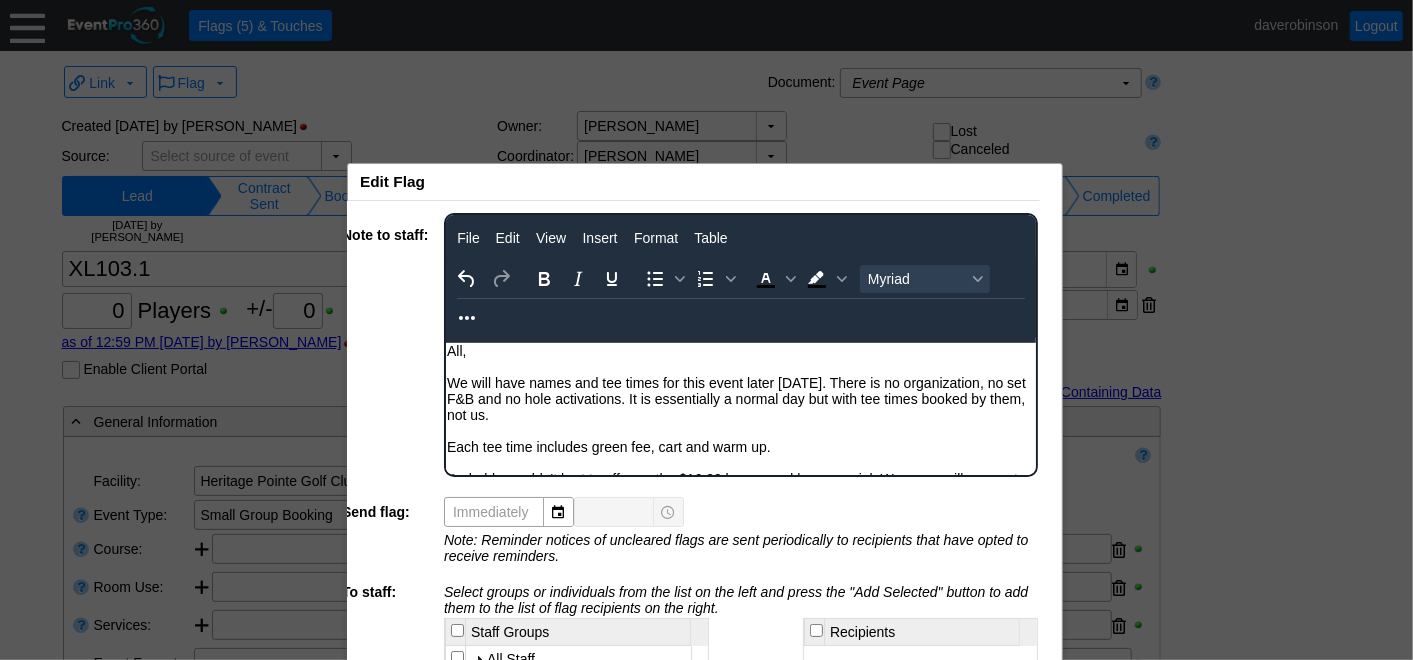 click on "Probably wouldn't hurt to offer up the $16.99 burger and beer special. We can easilly promote that." at bounding box center (740, 486) 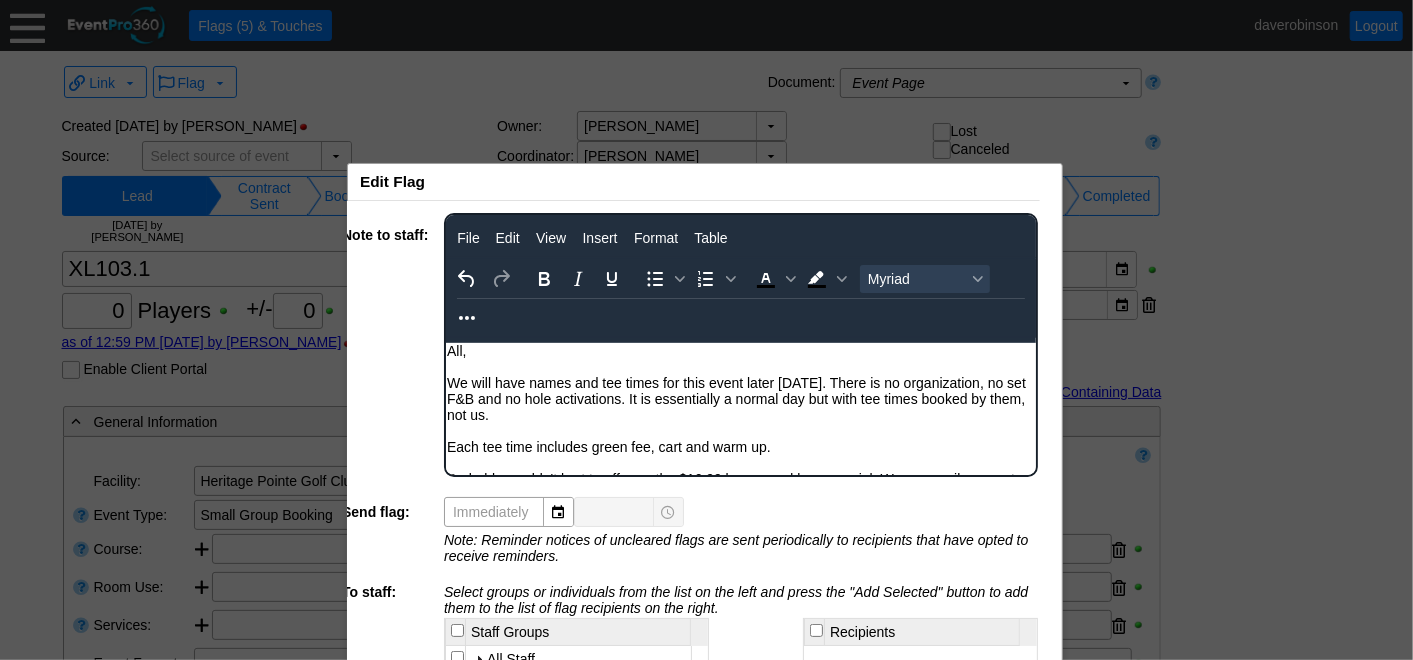 click on "We will have names and tee times for this event later today. There is no organization, no set F&B and no hole activations. It is essentially a normal day but with tee times booked by them, not us." at bounding box center (740, 398) 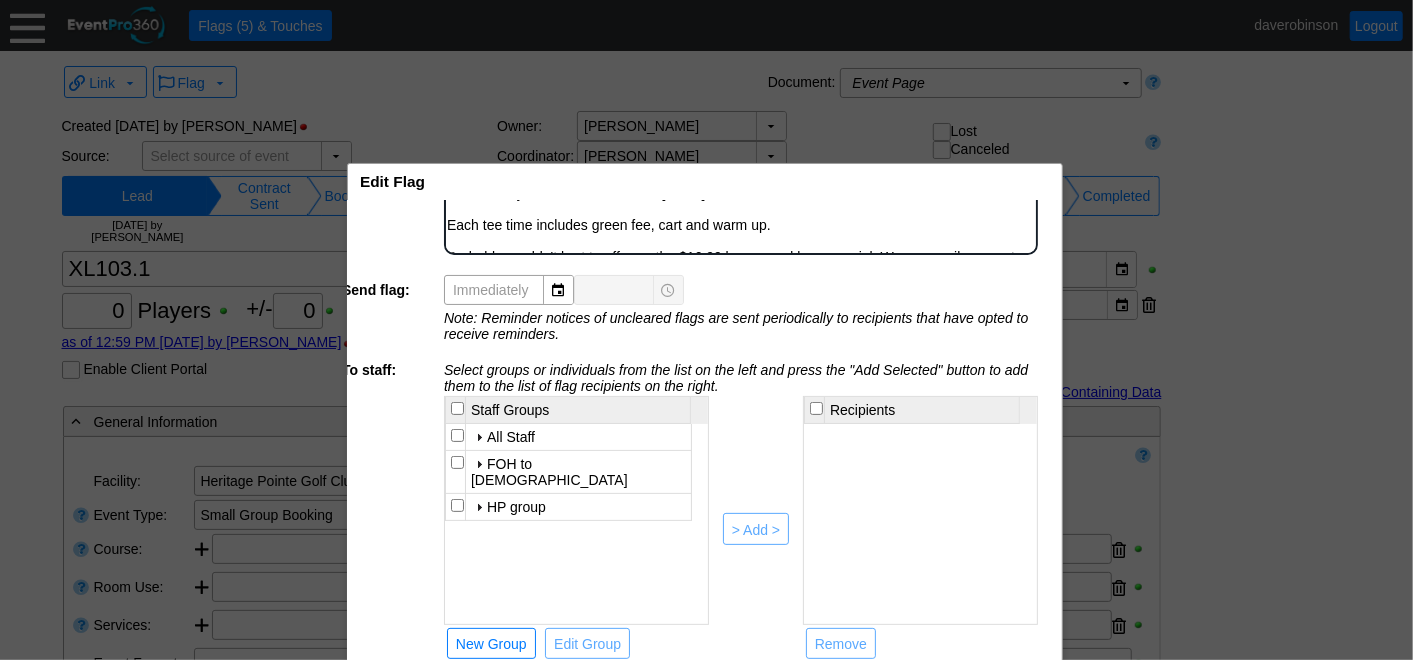 scroll, scrollTop: 233, scrollLeft: 20, axis: both 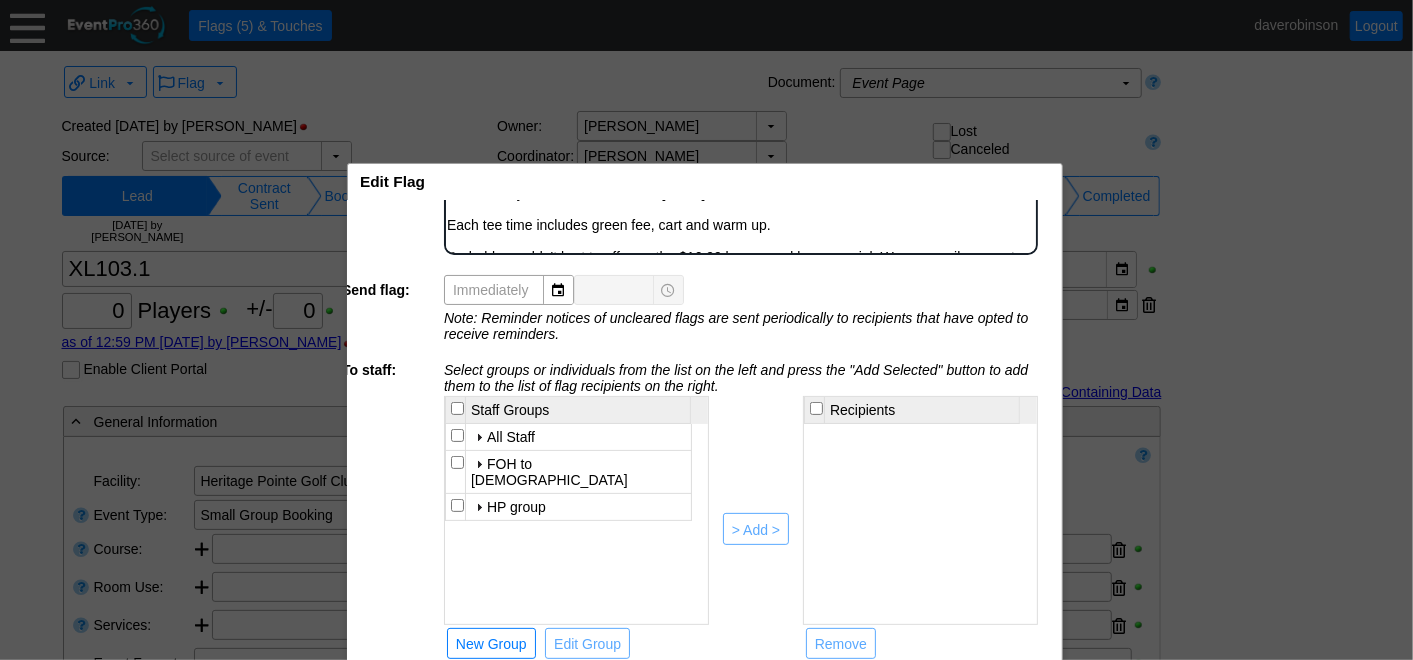 click at bounding box center [479, 507] 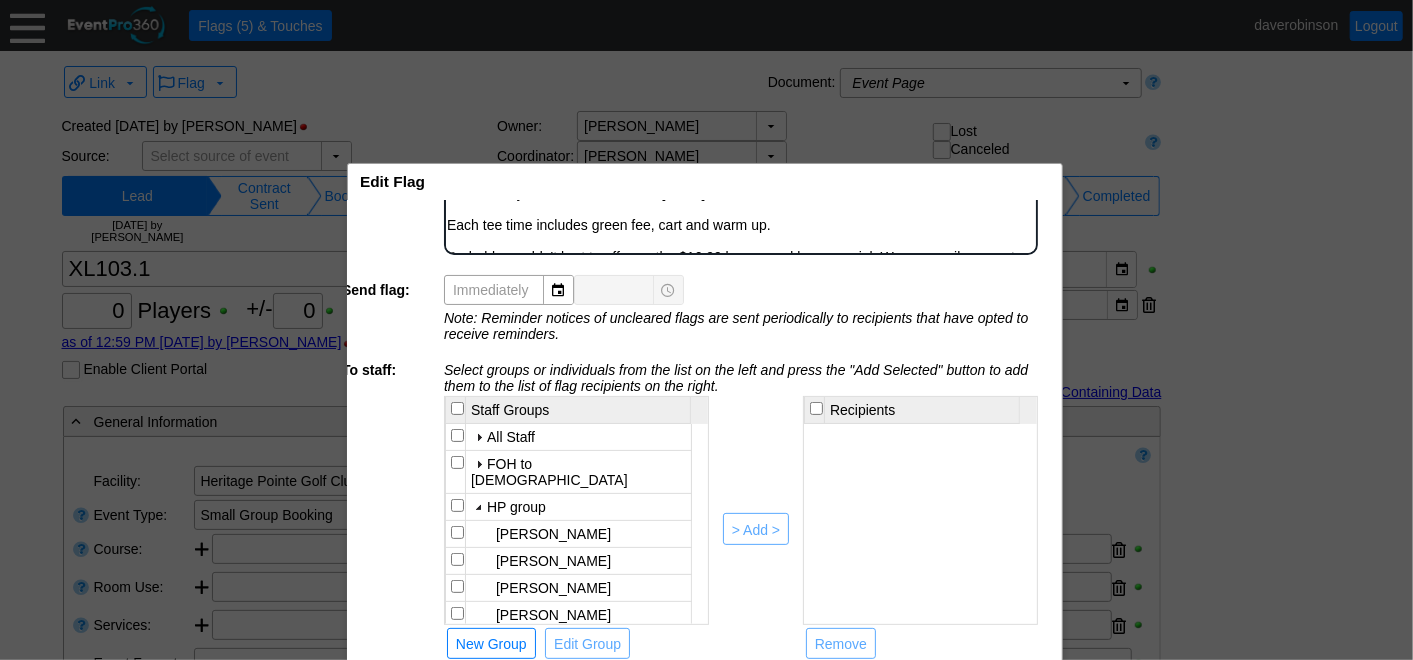 click at bounding box center (457, 532) 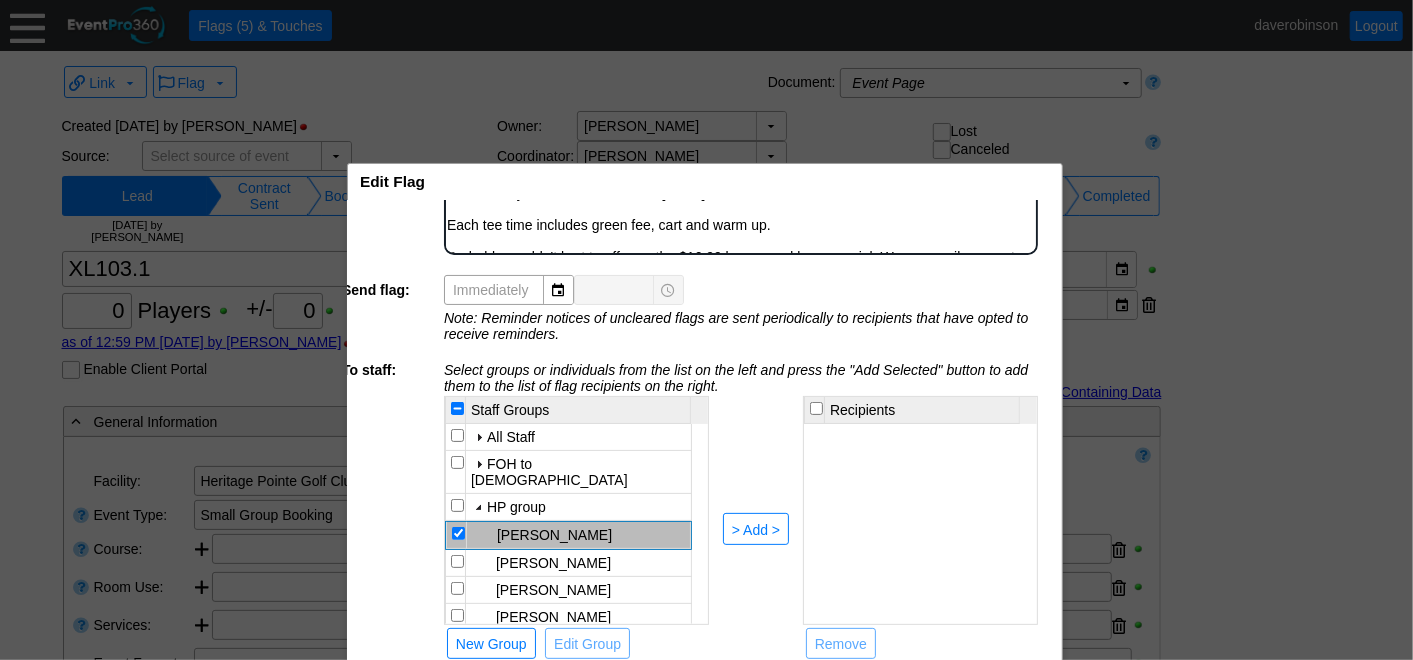click at bounding box center (457, 588) 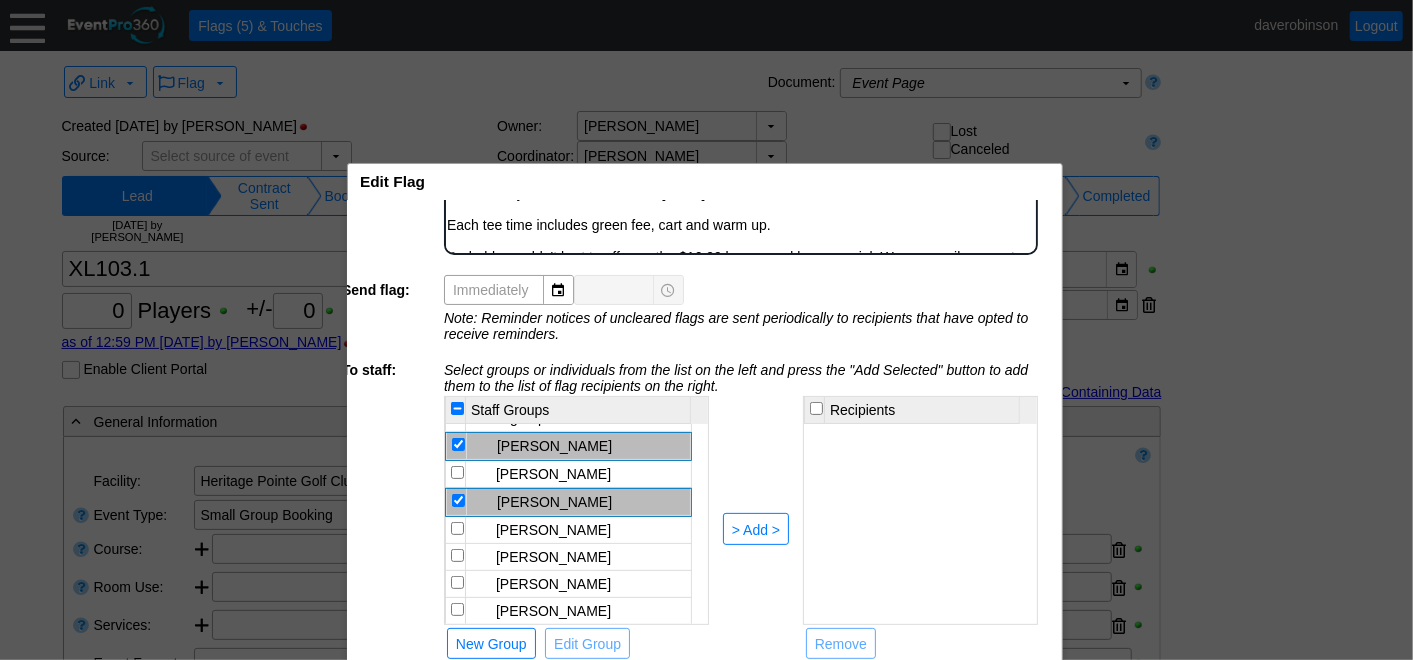 scroll, scrollTop: 111, scrollLeft: 0, axis: vertical 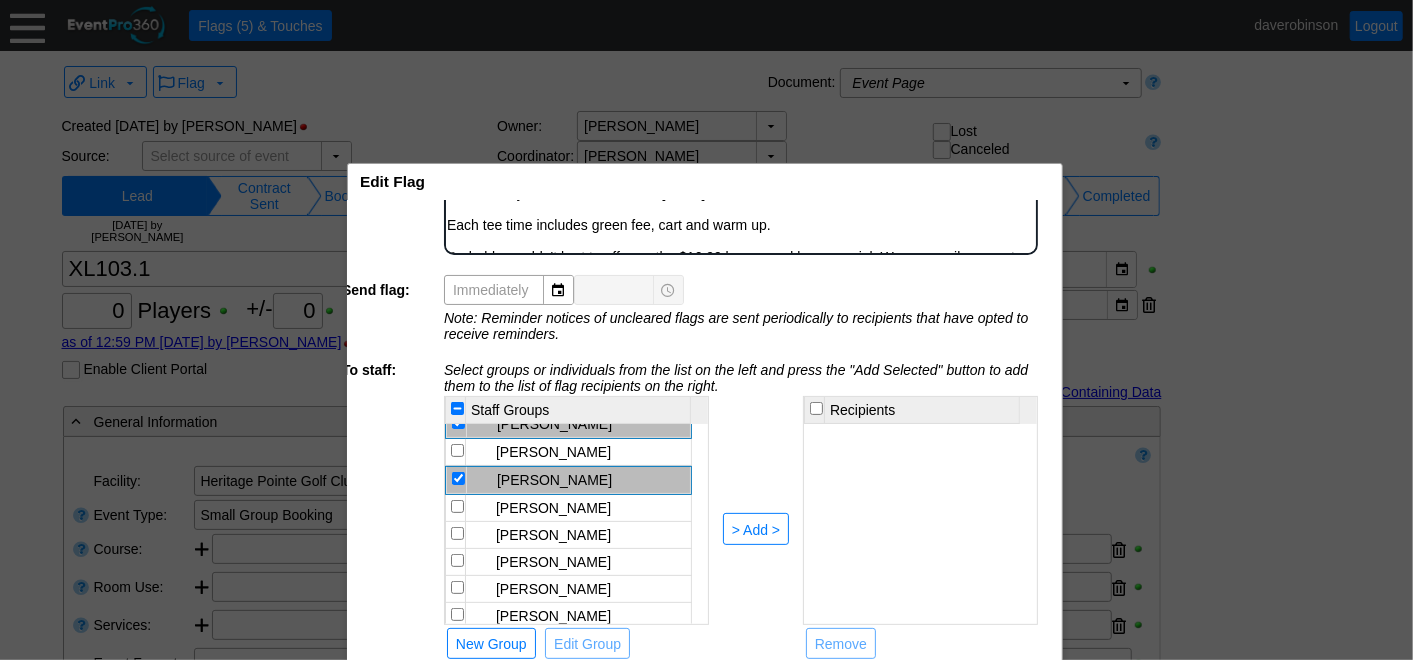 drag, startPoint x: 453, startPoint y: 506, endPoint x: 455, endPoint y: 523, distance: 17.117243 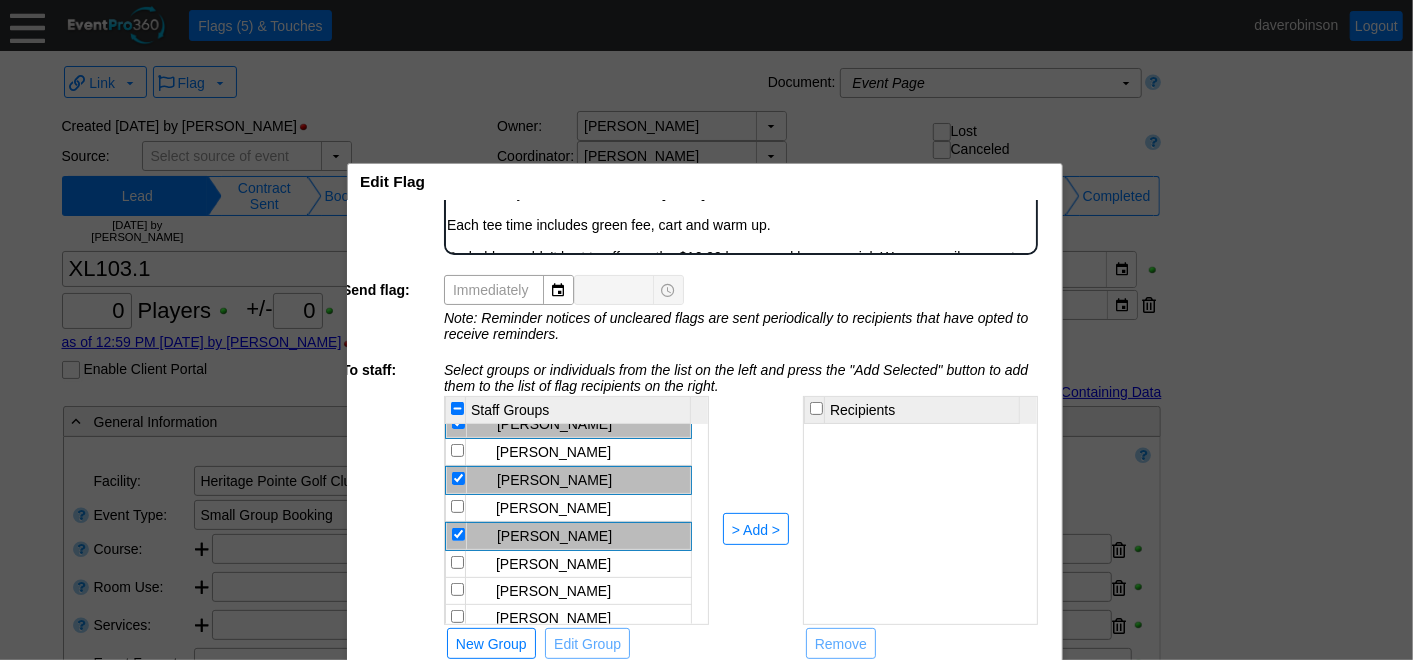 click at bounding box center [457, 616] 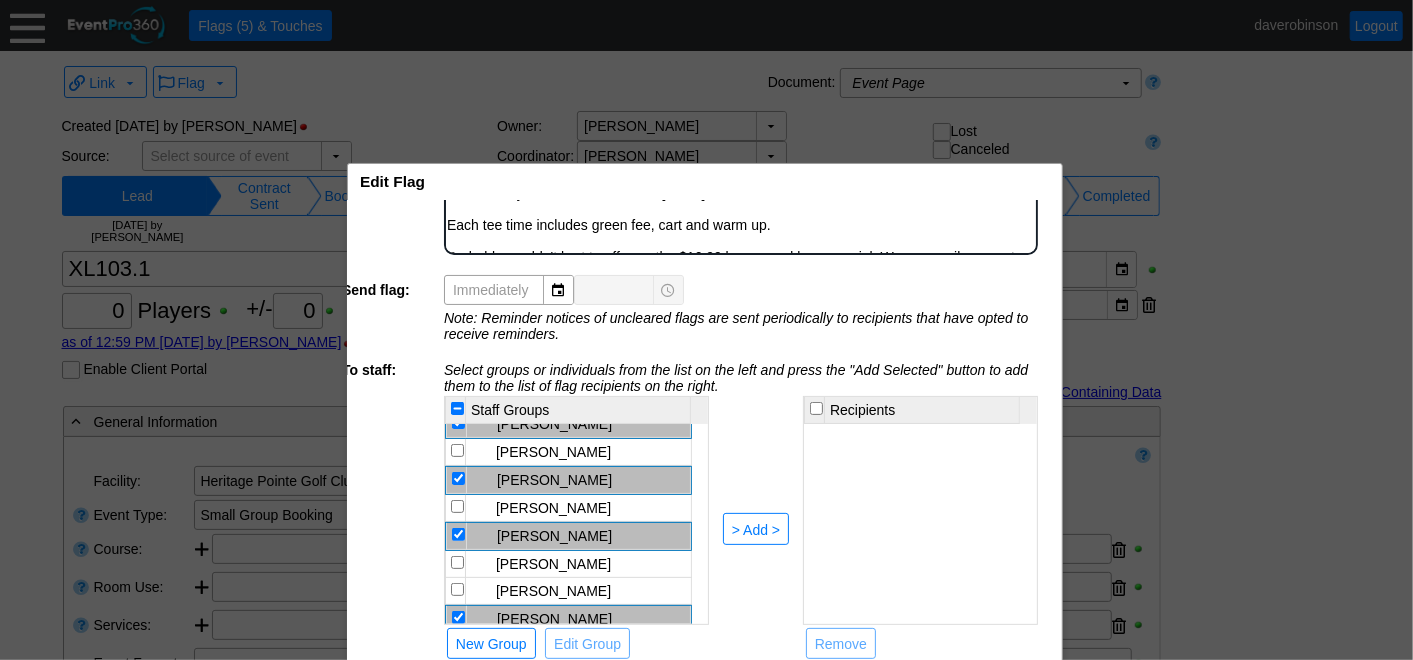 click at bounding box center (457, 562) 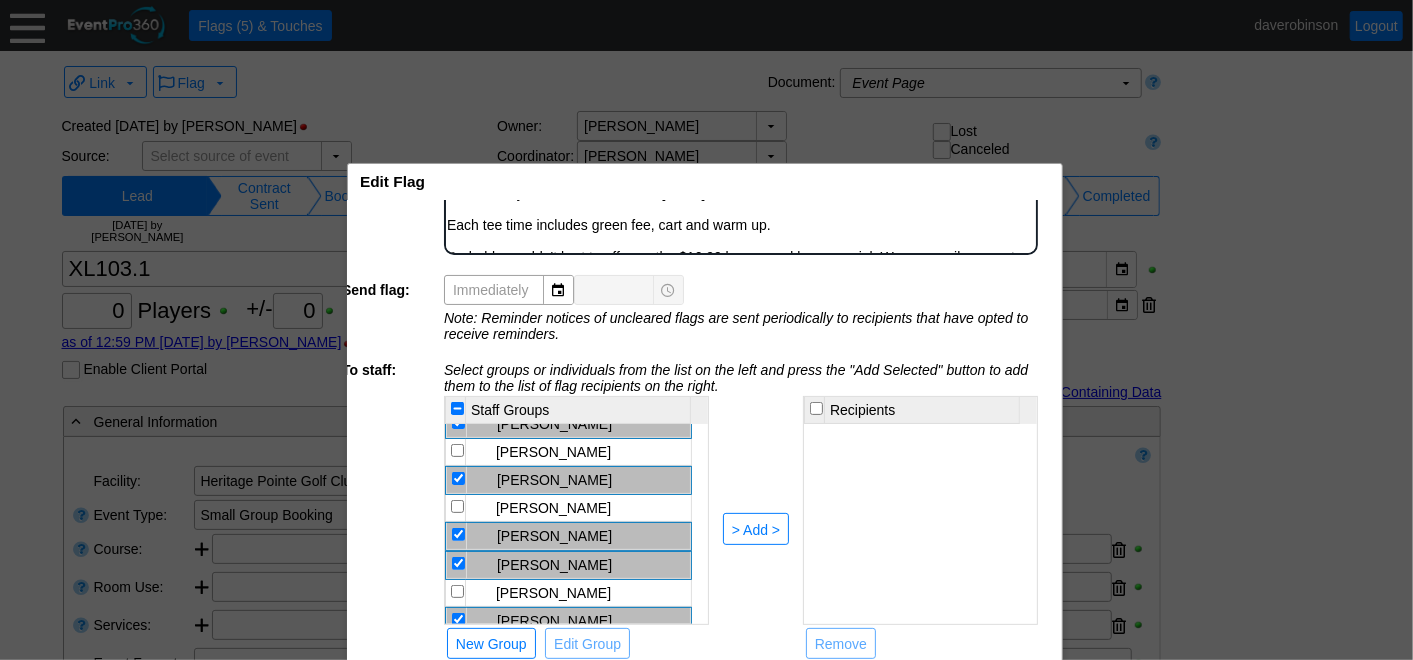 click at bounding box center [457, 591] 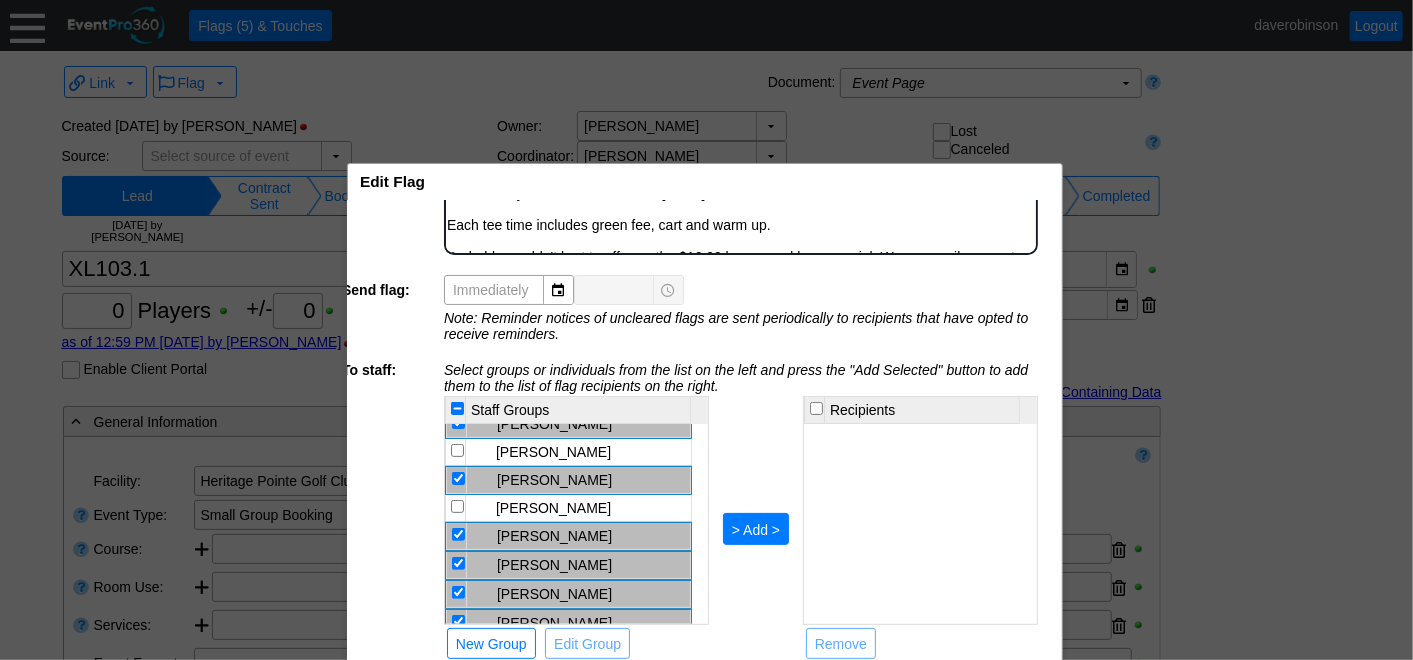 click on "> Add >" at bounding box center [756, 530] 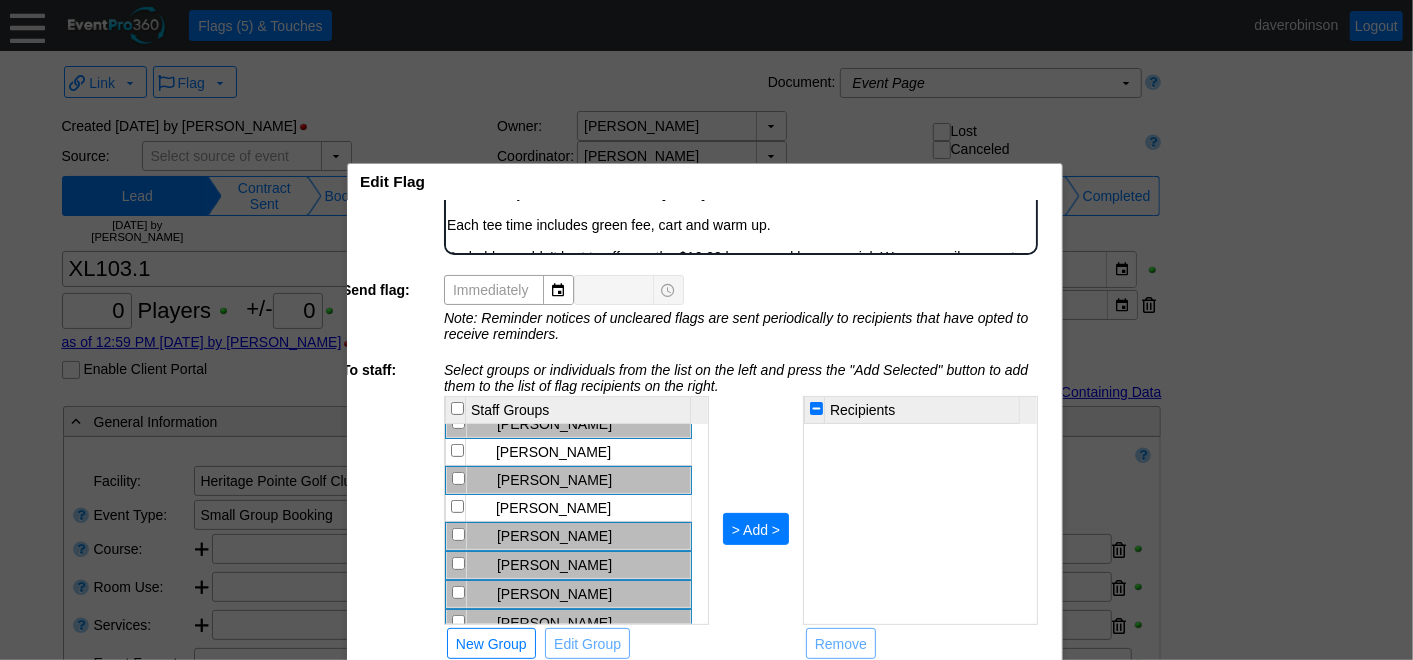 checkbox on "false" 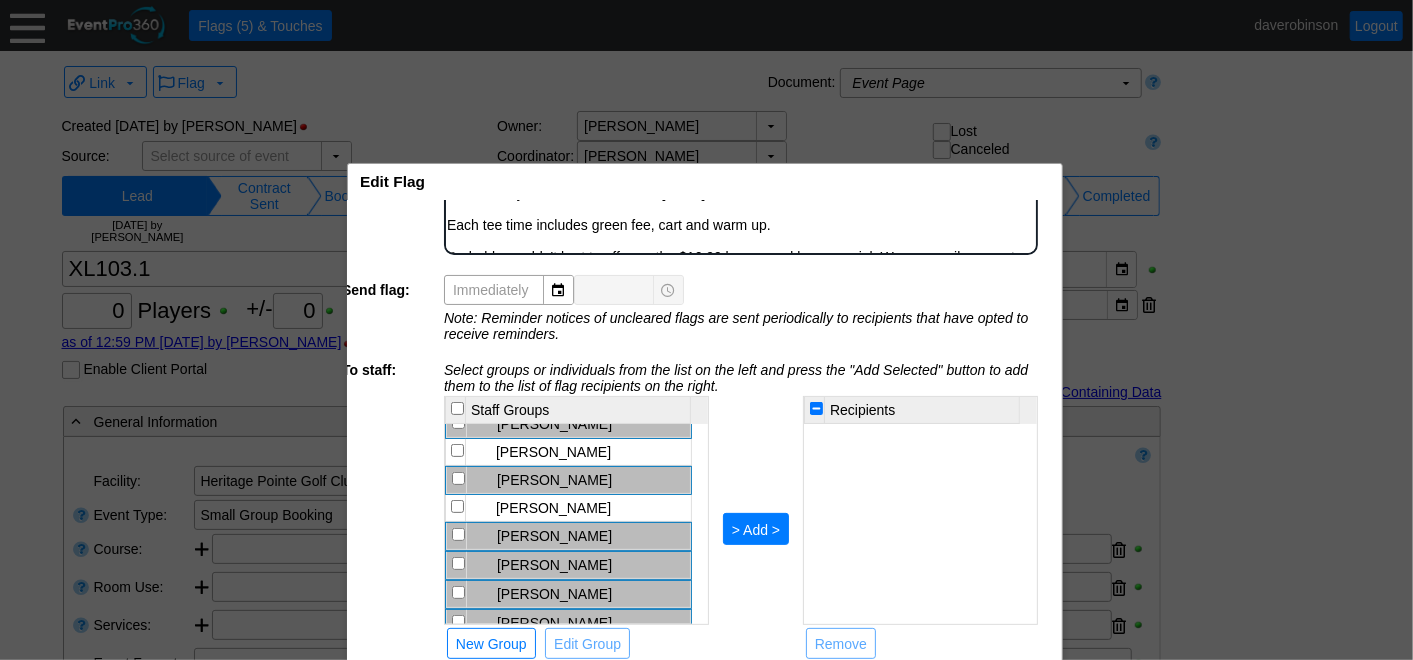 checkbox on "false" 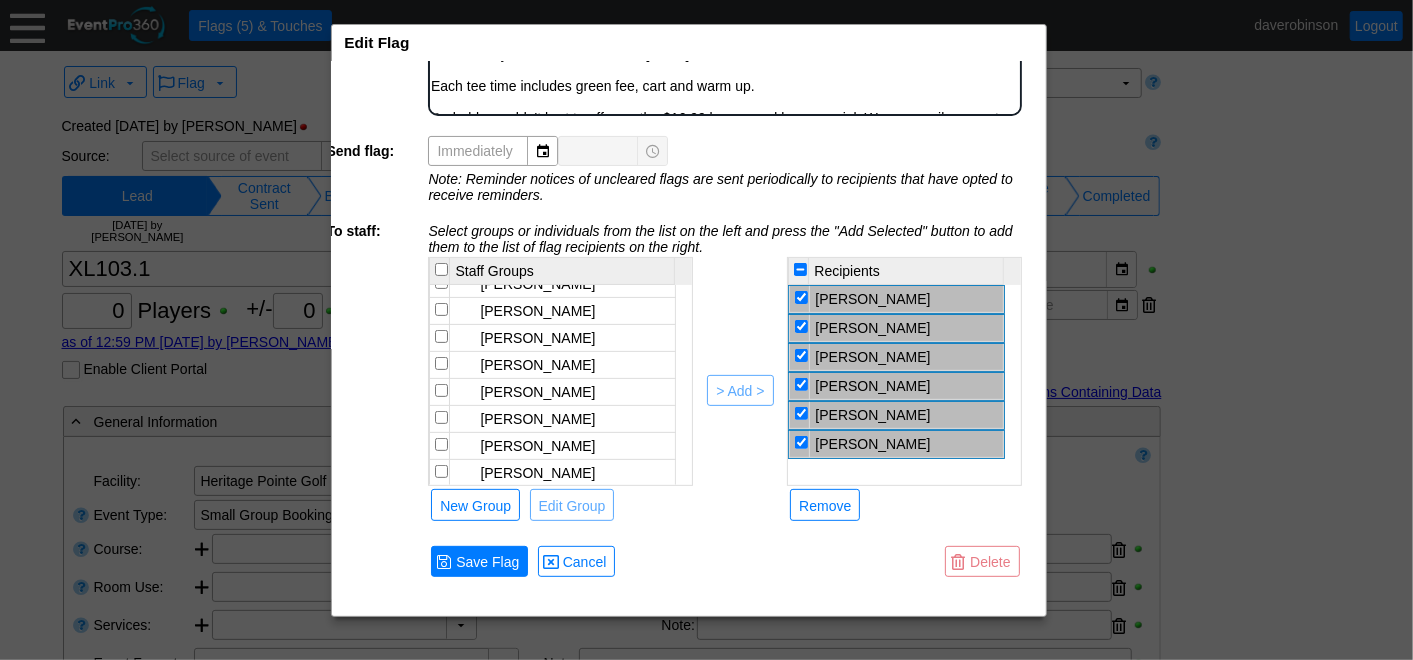 click on "Edit Flag
x" at bounding box center (678, 43) 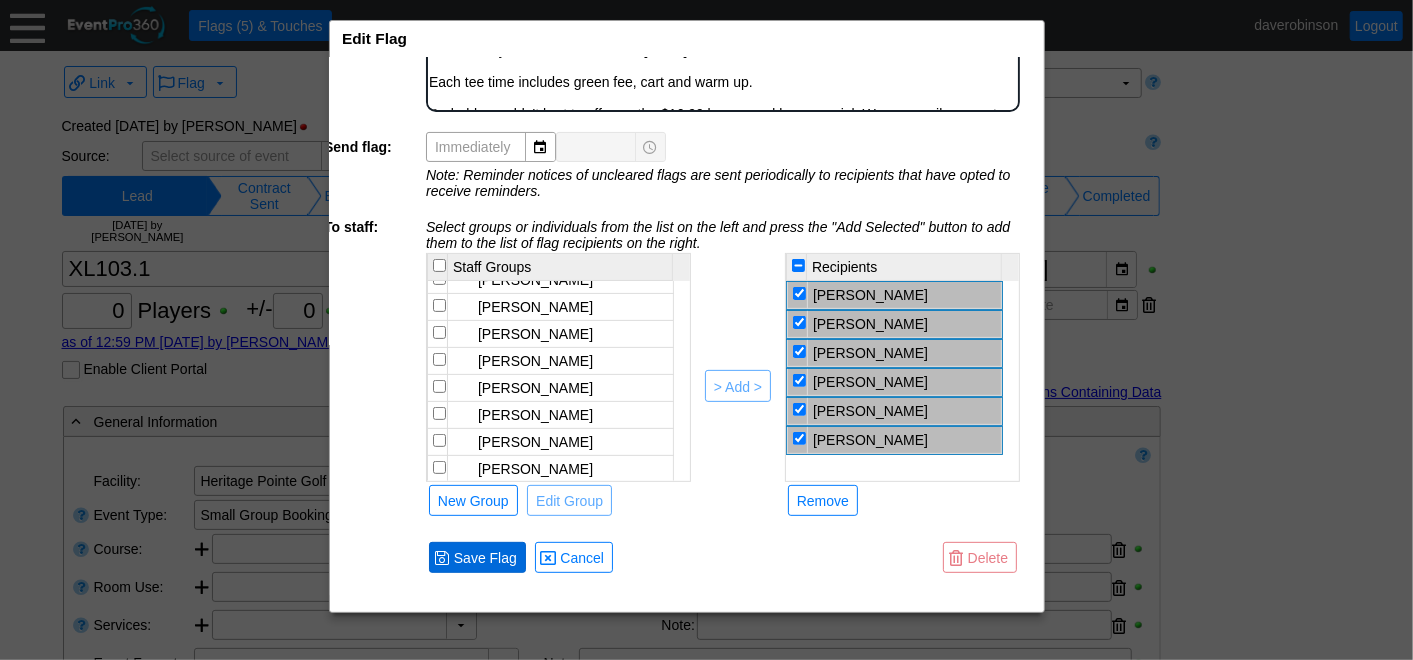 click on "Save Flag" at bounding box center (485, 558) 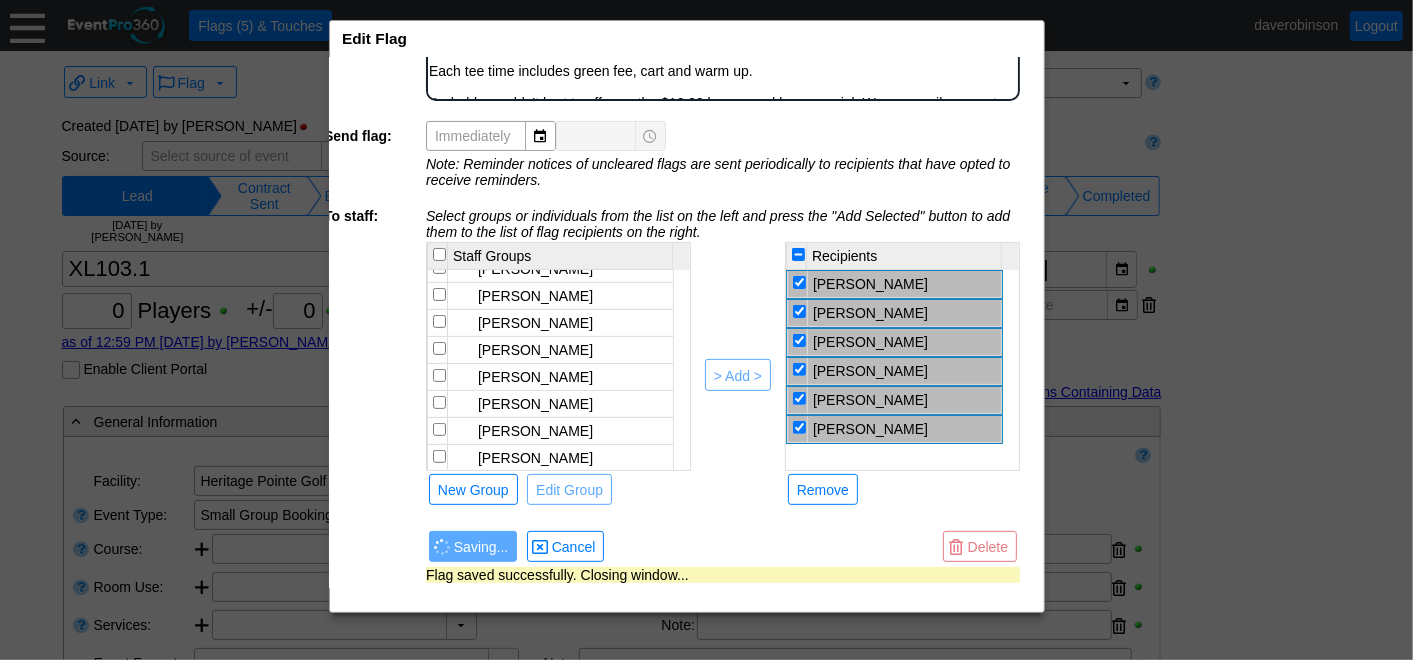 scroll, scrollTop: 132, scrollLeft: 20, axis: both 